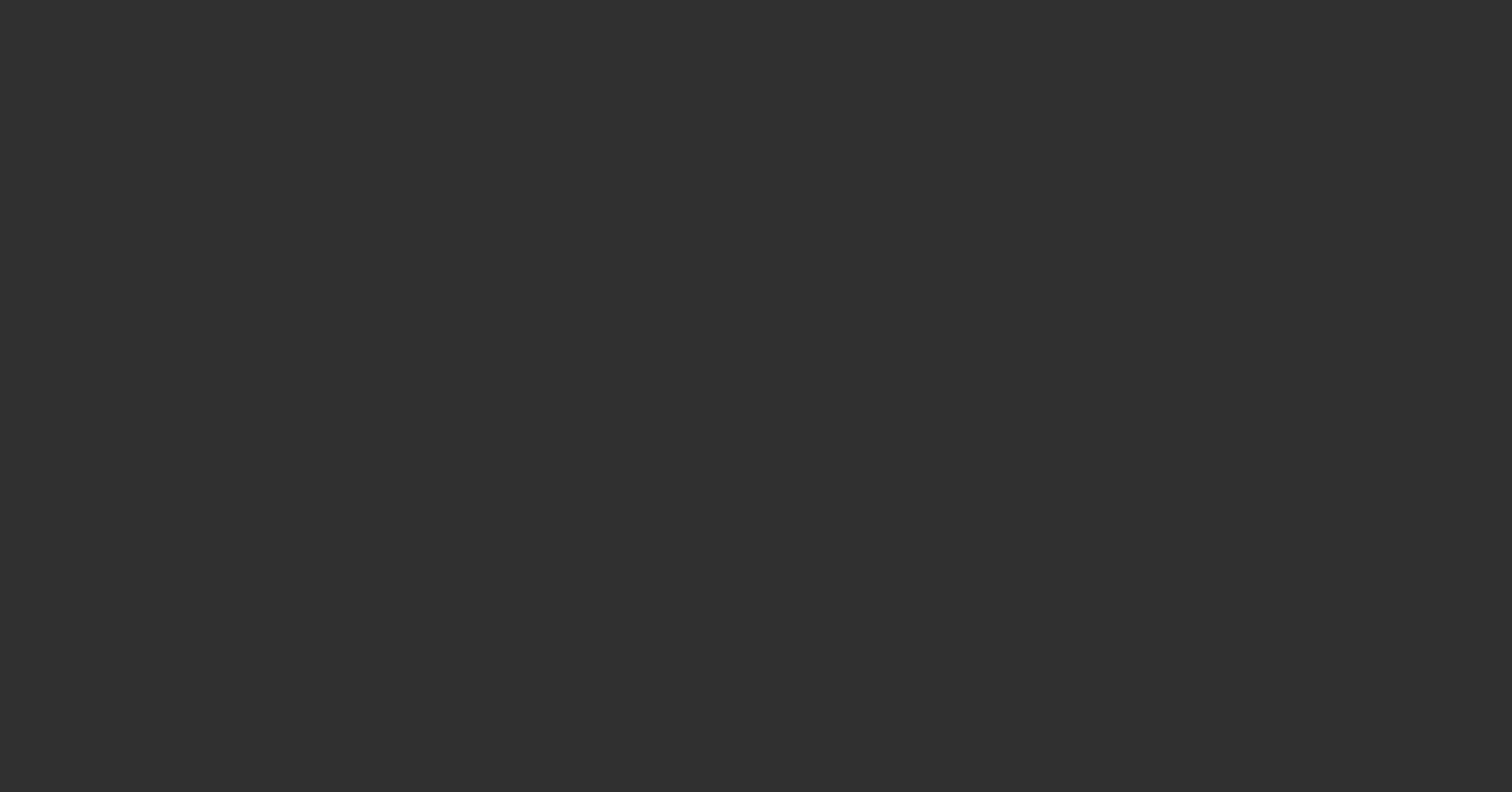 scroll, scrollTop: 0, scrollLeft: 0, axis: both 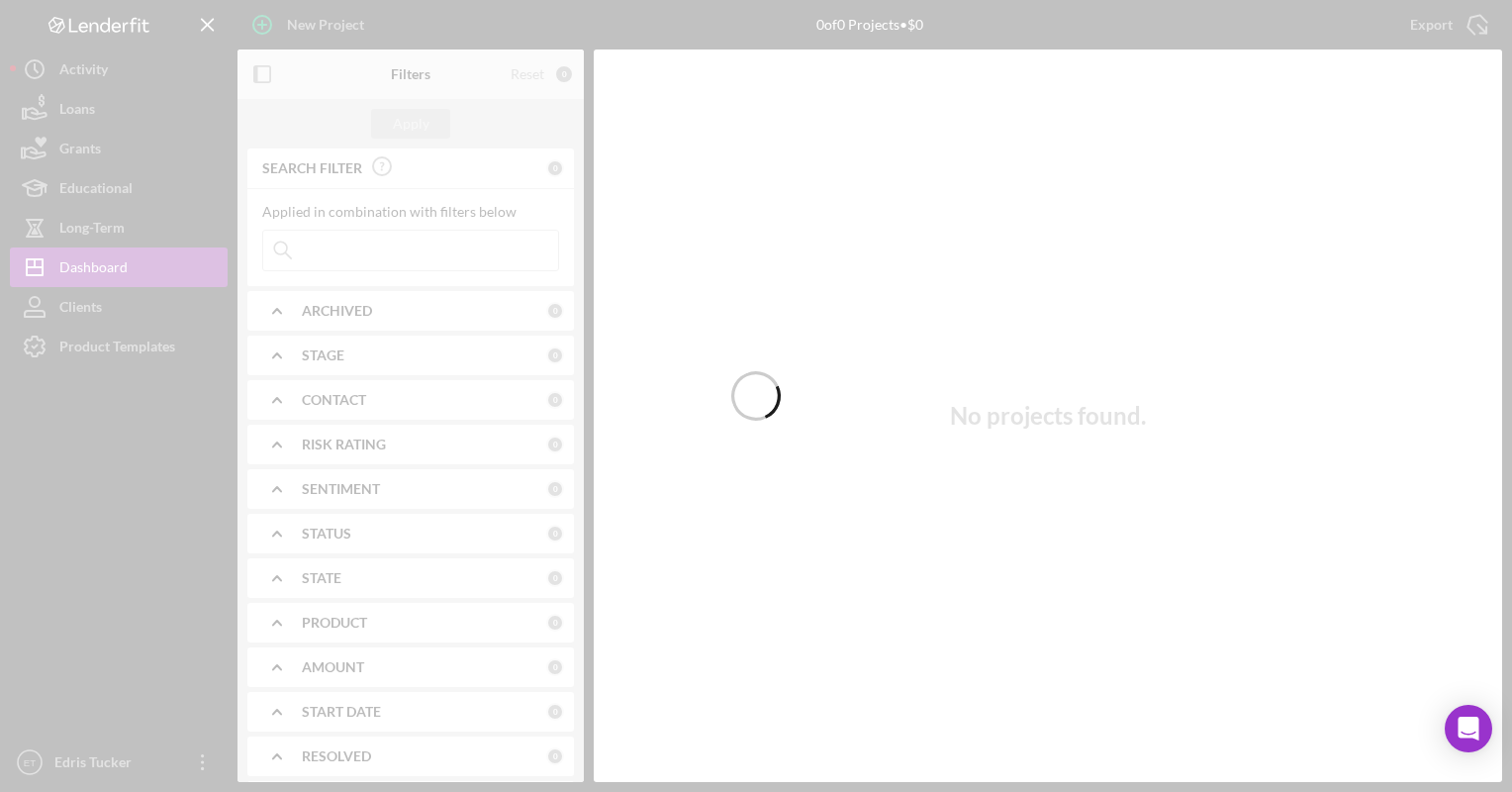 click at bounding box center (756, 396) 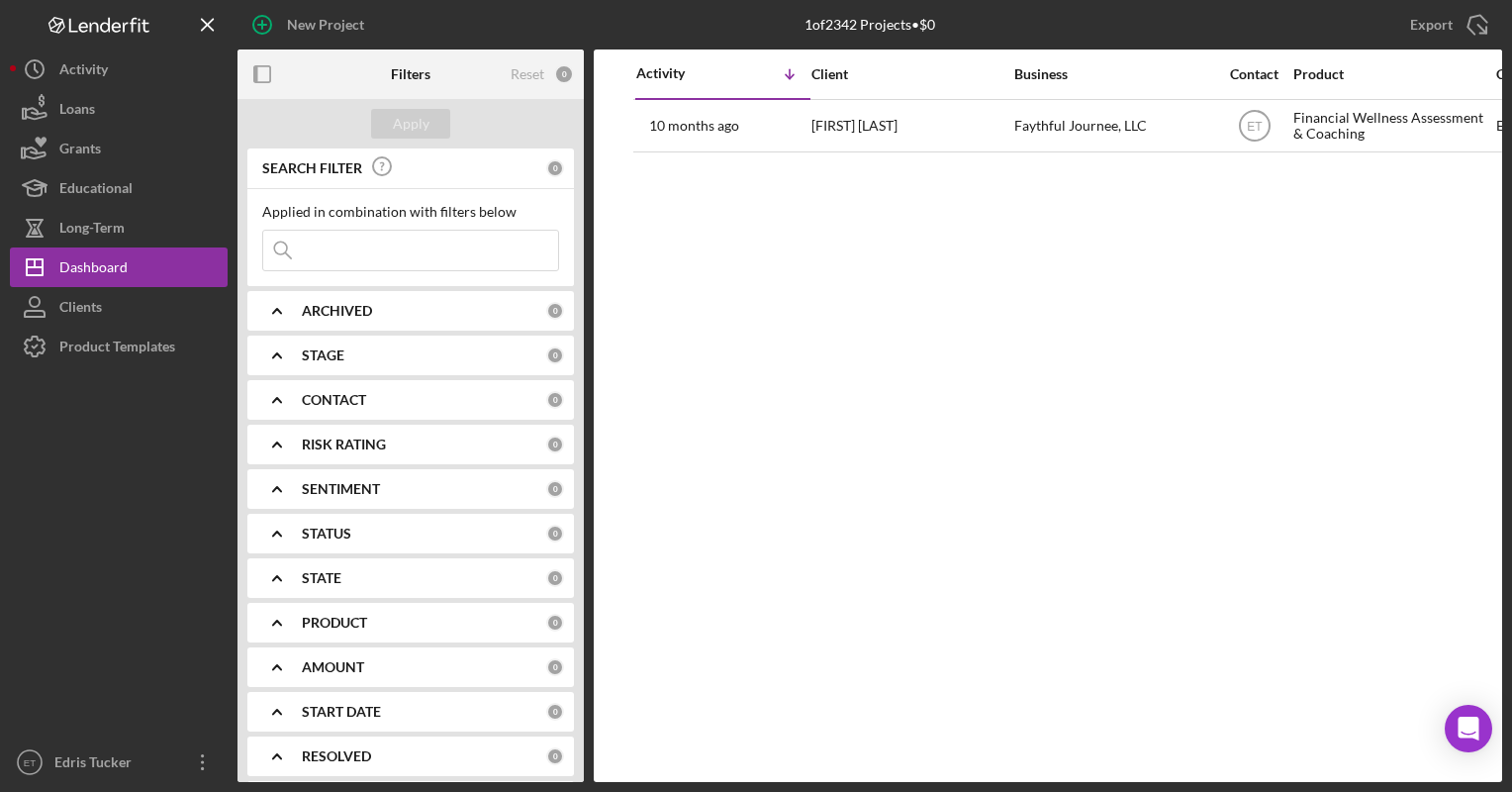 click at bounding box center [411, 250] 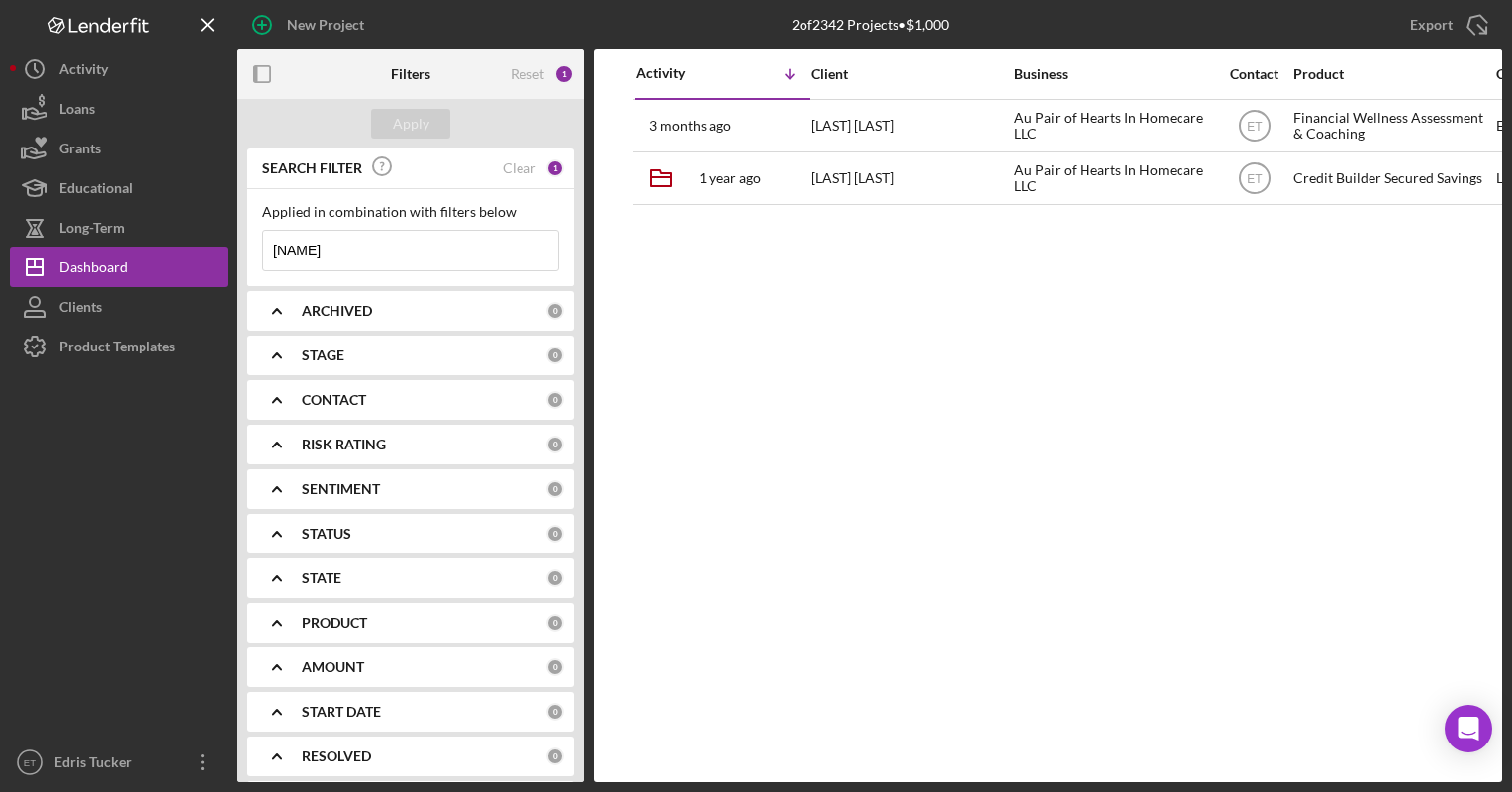 type on "[NAME]" 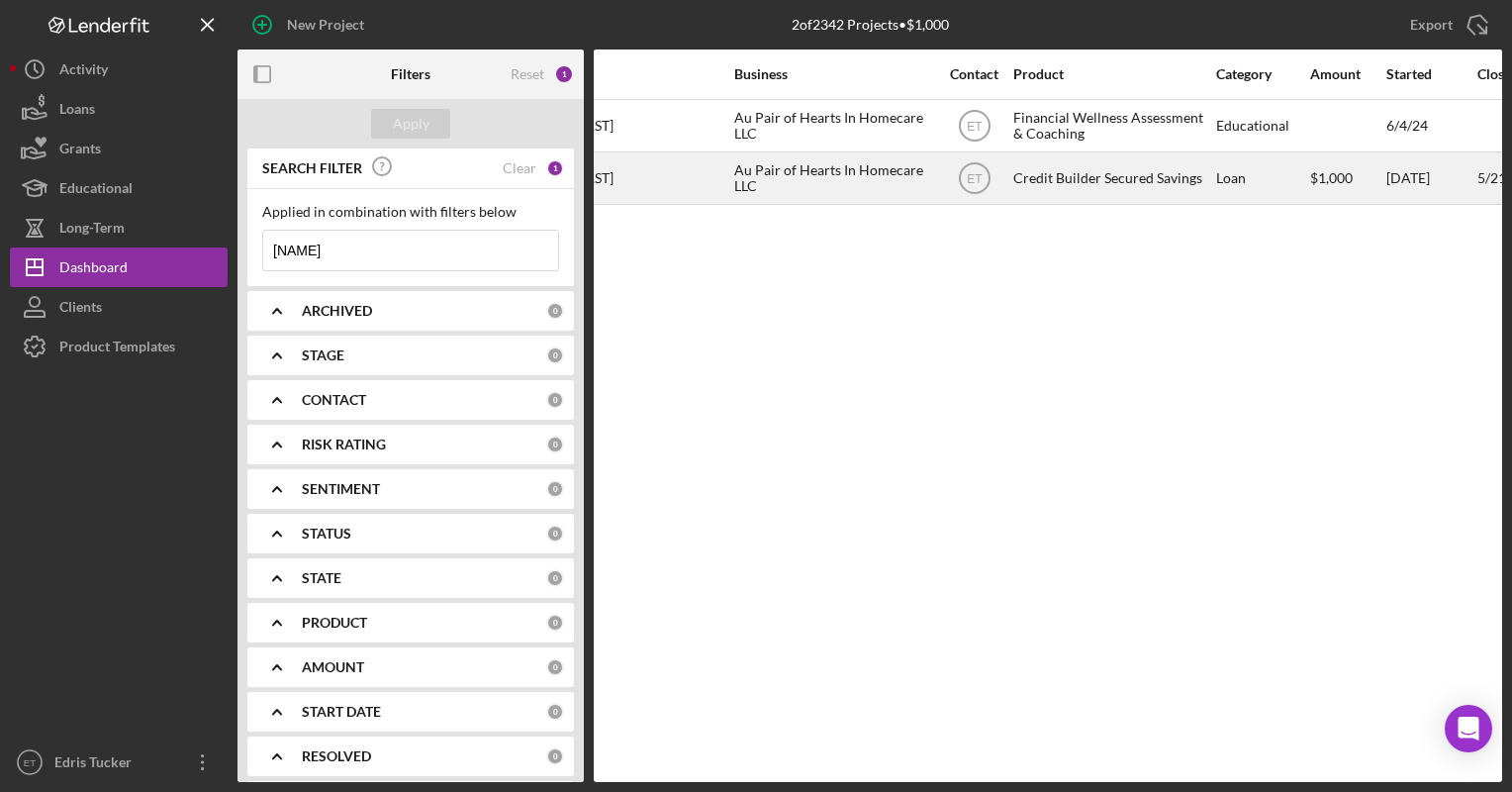 scroll, scrollTop: 0, scrollLeft: 277, axis: horizontal 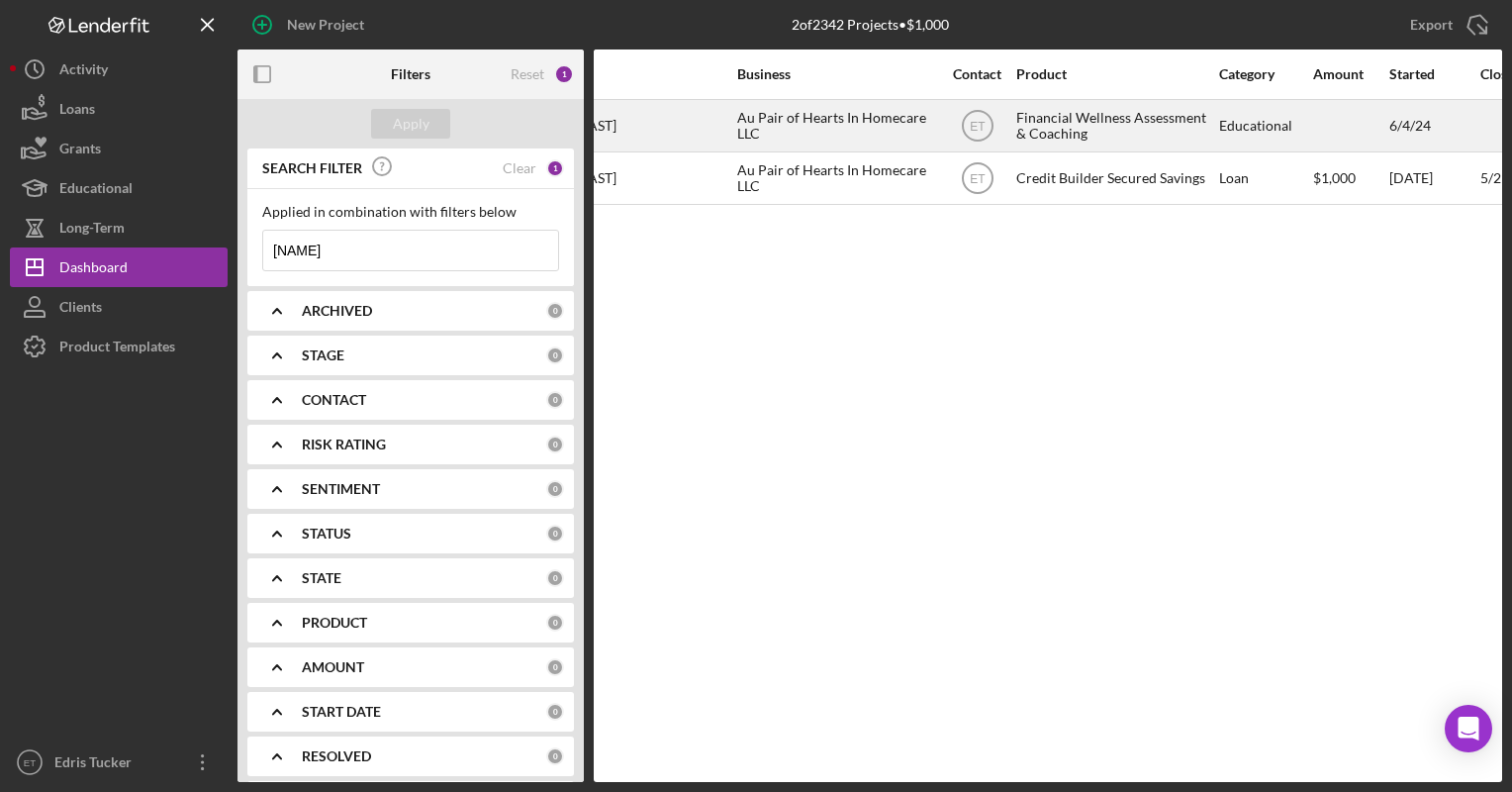 click on "Au Pair of Hearts In Homecare LLC" at bounding box center (836, 126) 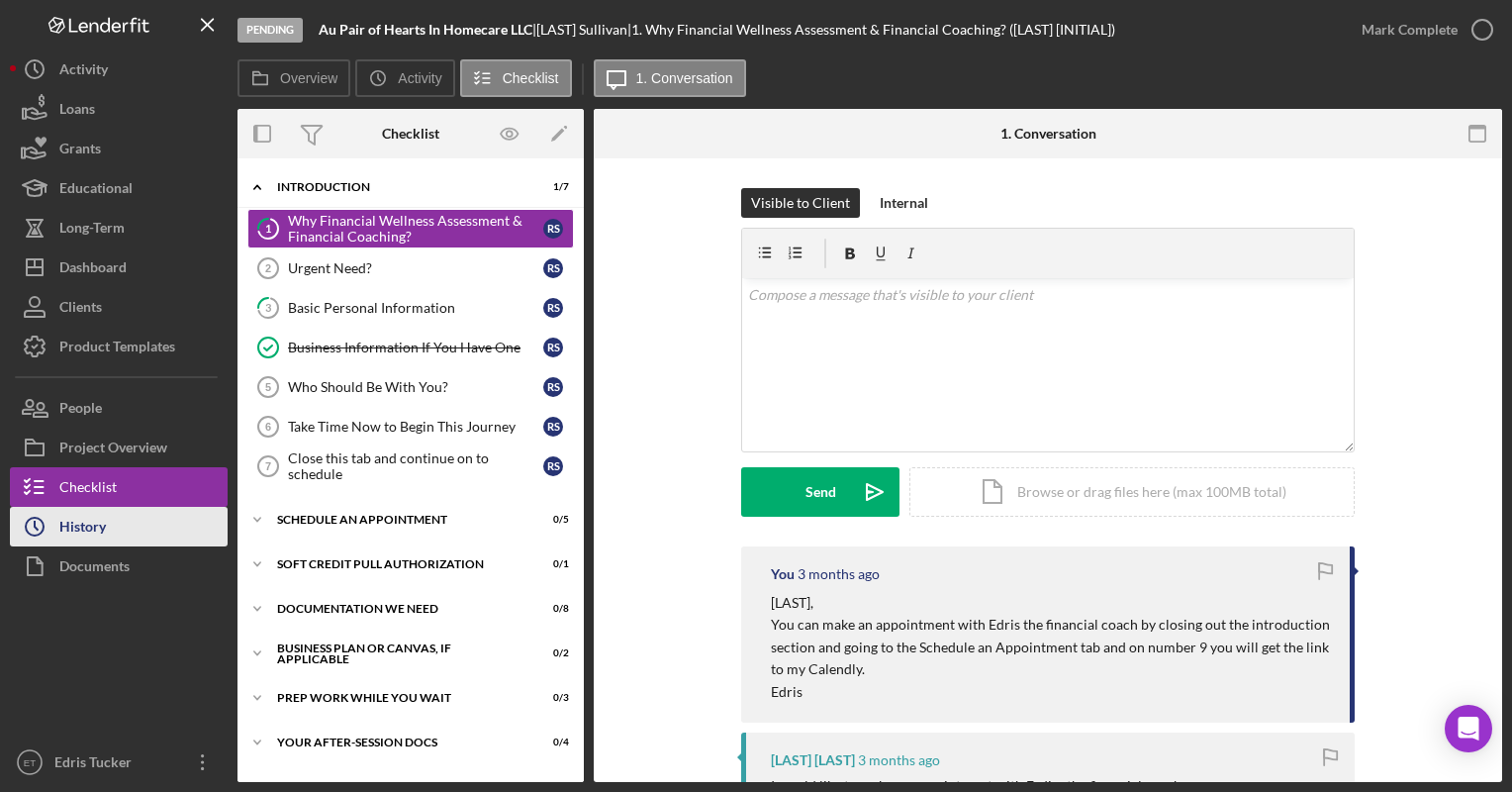 click on "History" at bounding box center (82, 529) 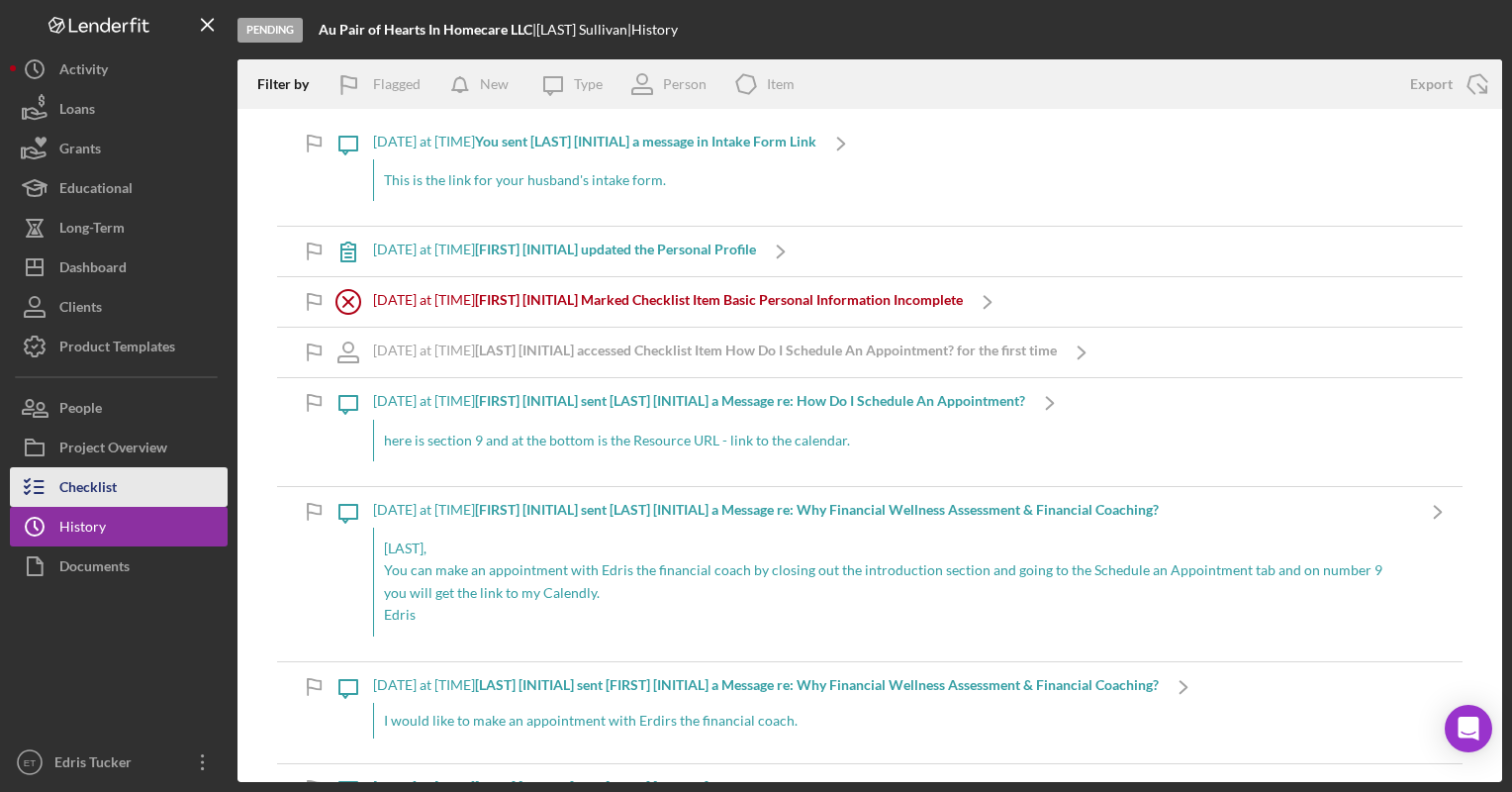 click on "Checklist" at bounding box center (88, 489) 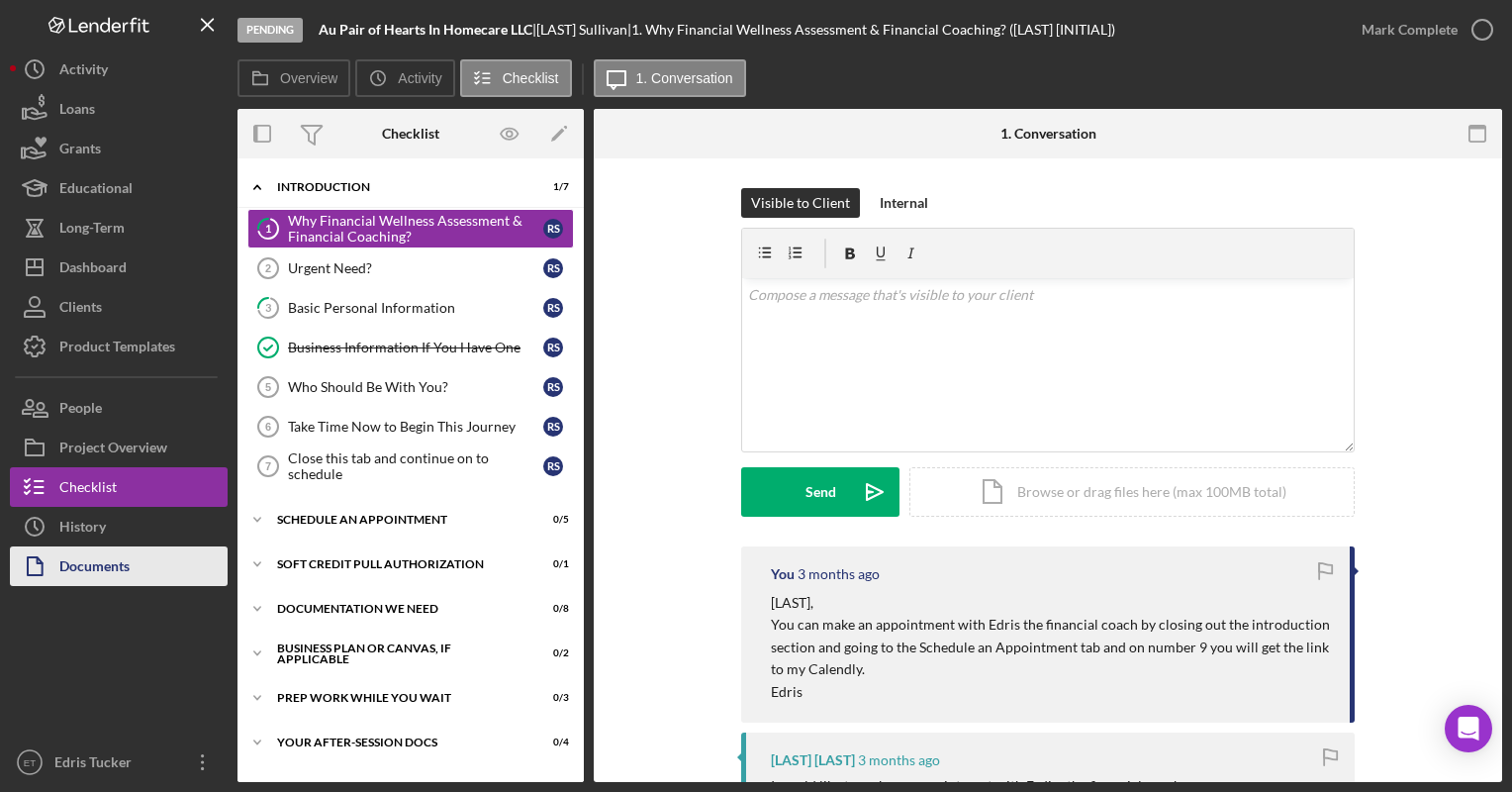 click on "Documents" at bounding box center [94, 568] 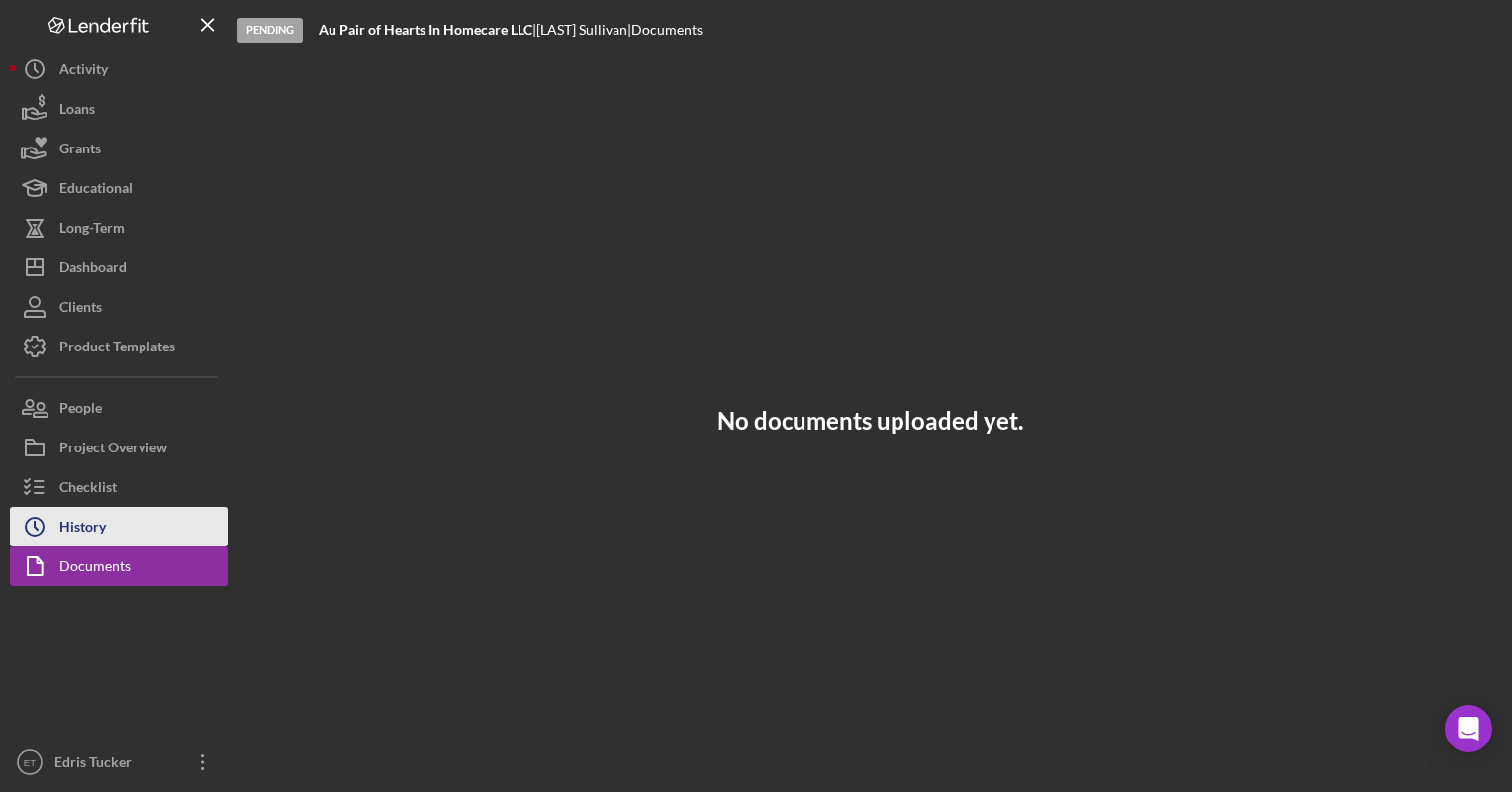click on "History" at bounding box center [82, 529] 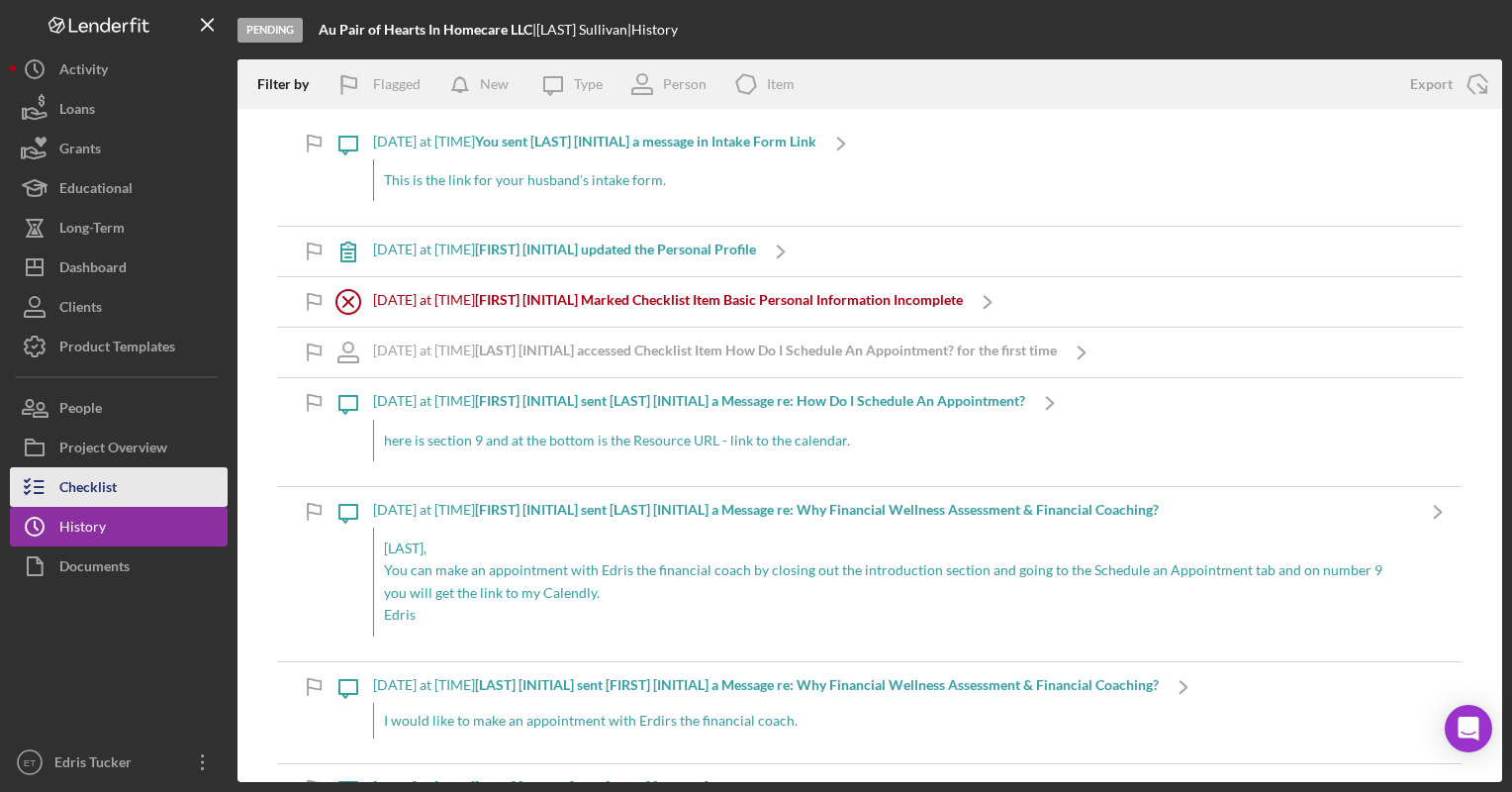 click on "Checklist" at bounding box center (88, 489) 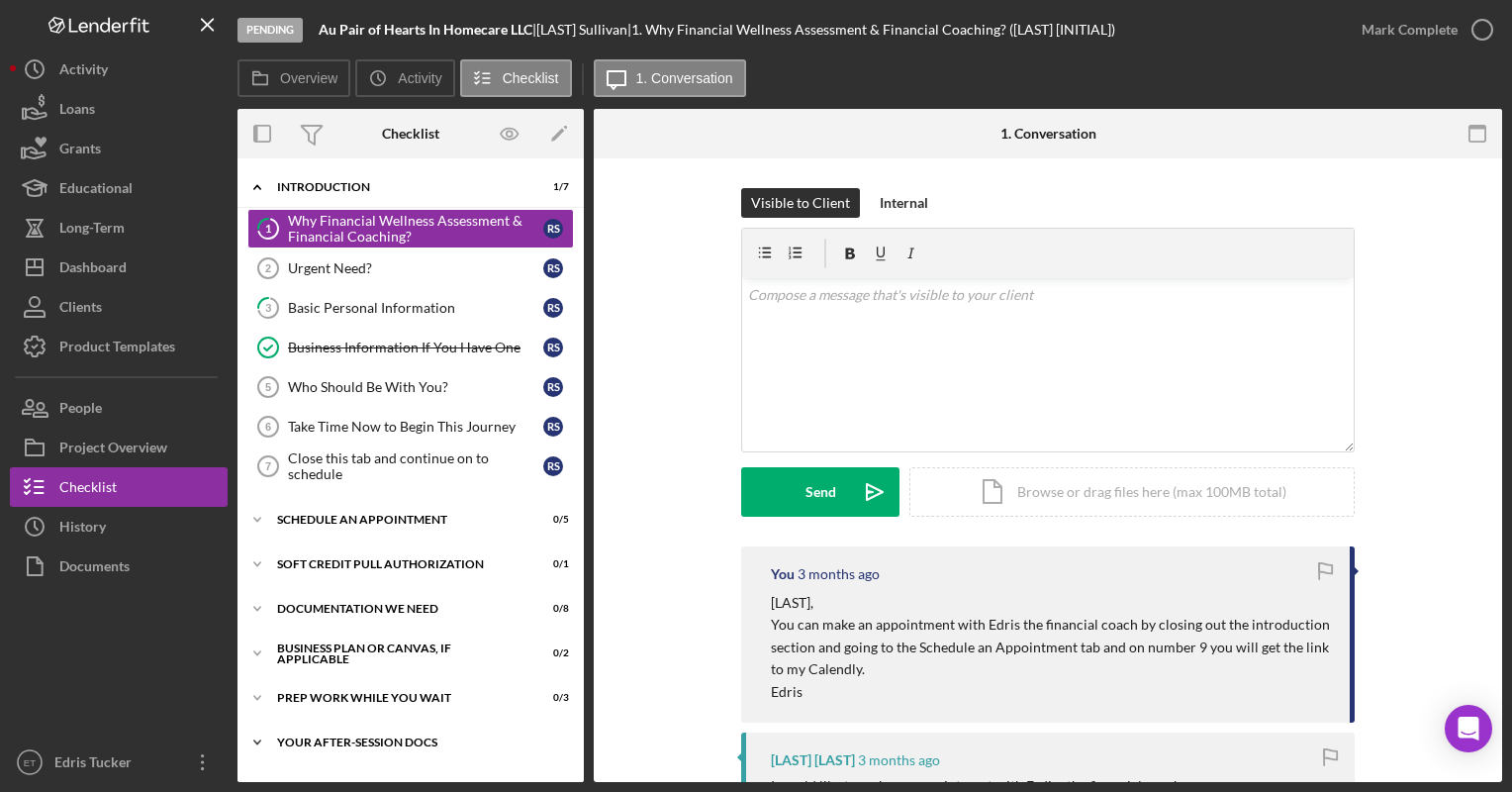scroll, scrollTop: 121, scrollLeft: 0, axis: vertical 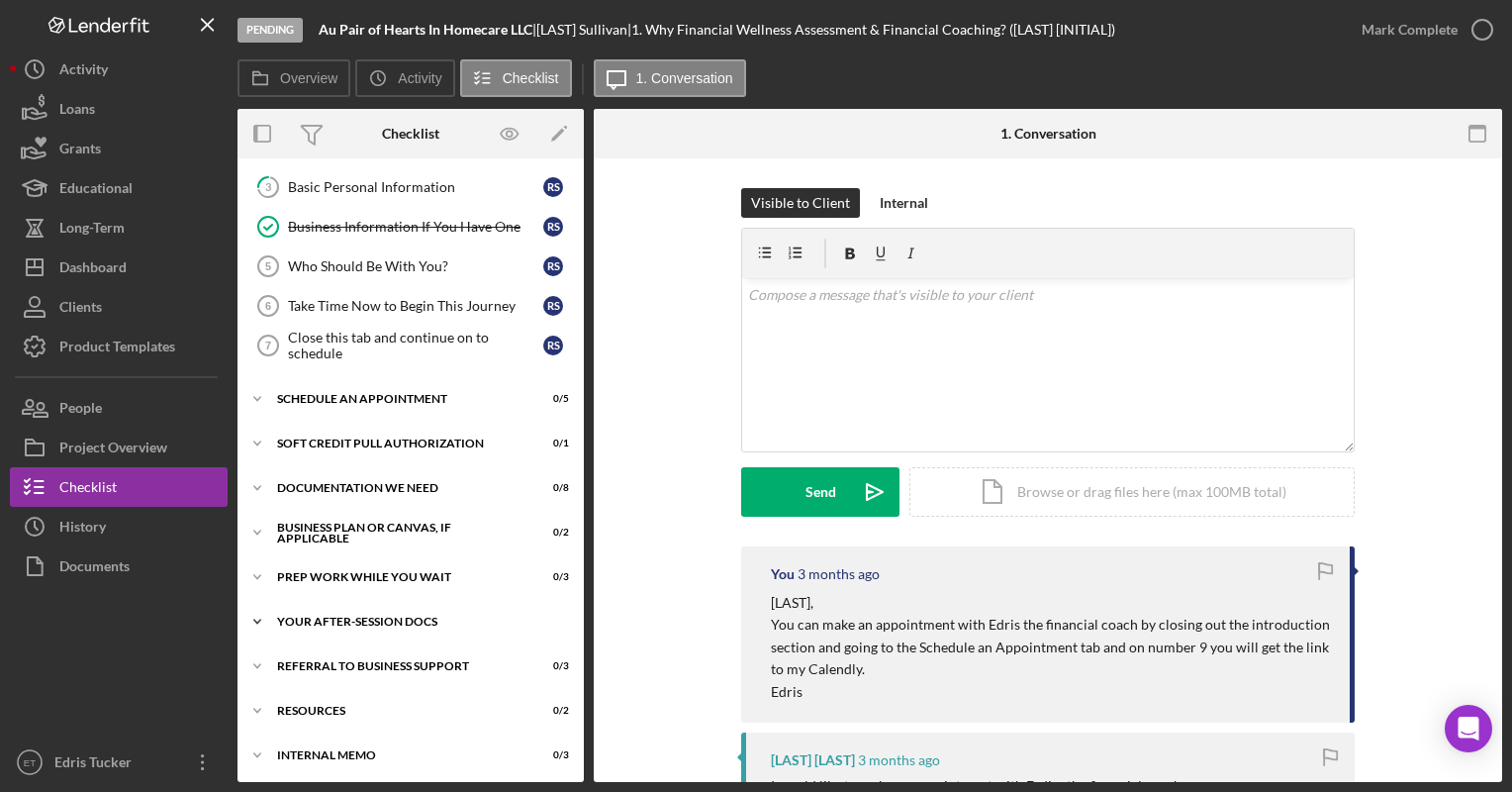 click on "Your After-Session Docs" at bounding box center (418, 622) 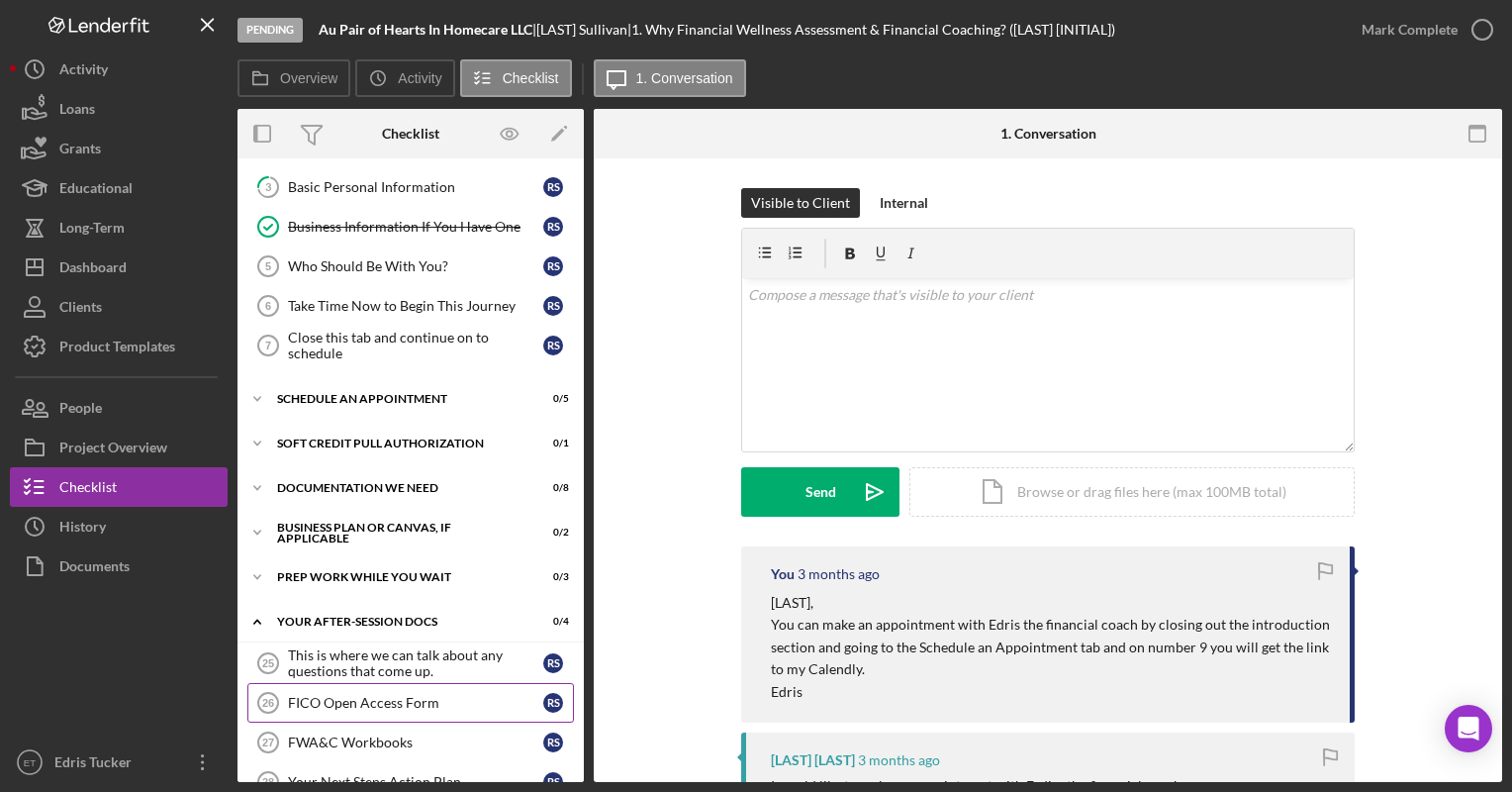 click on "FICO Open Access Form" at bounding box center [416, 703] 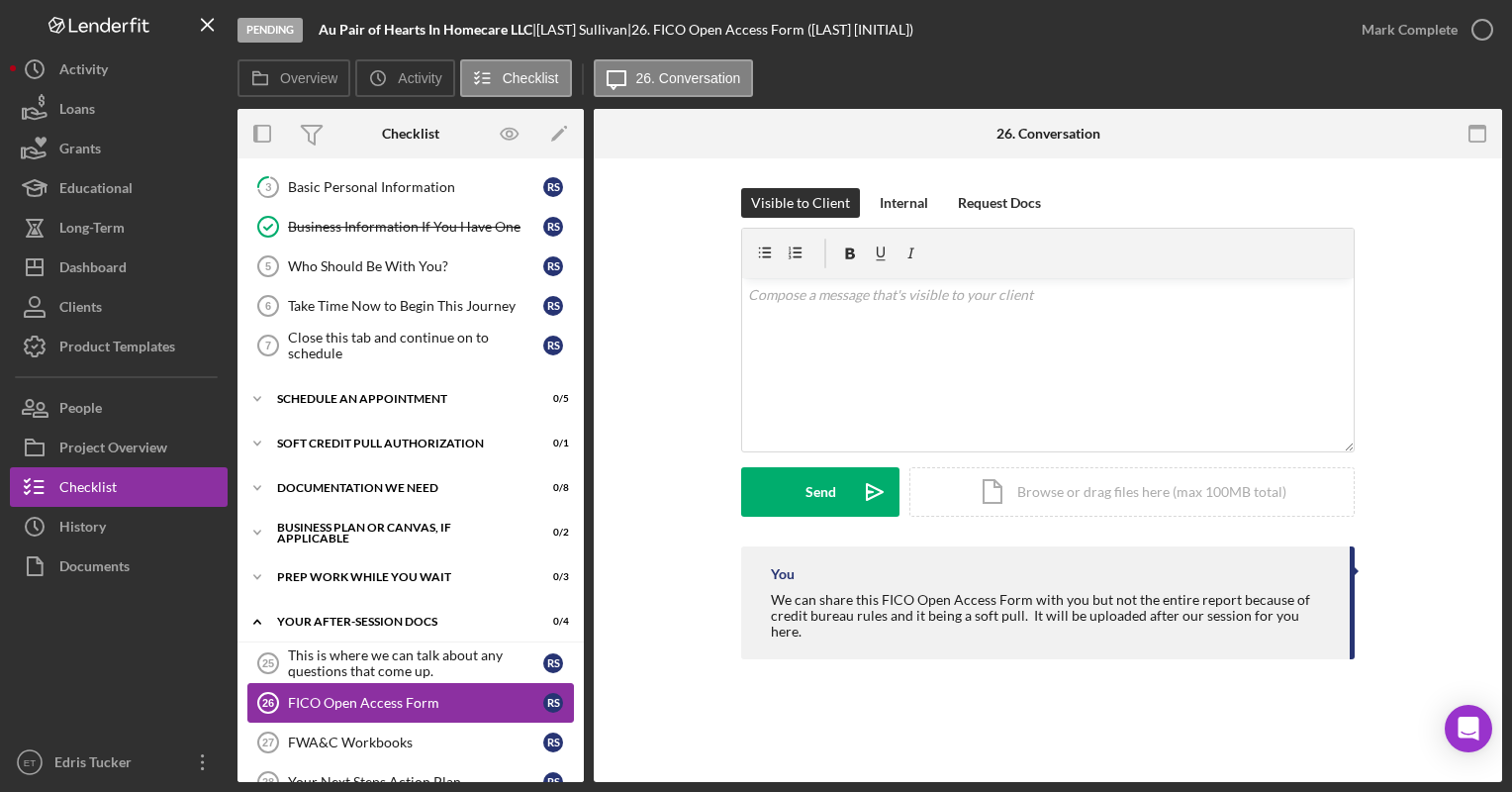 scroll, scrollTop: 289, scrollLeft: 0, axis: vertical 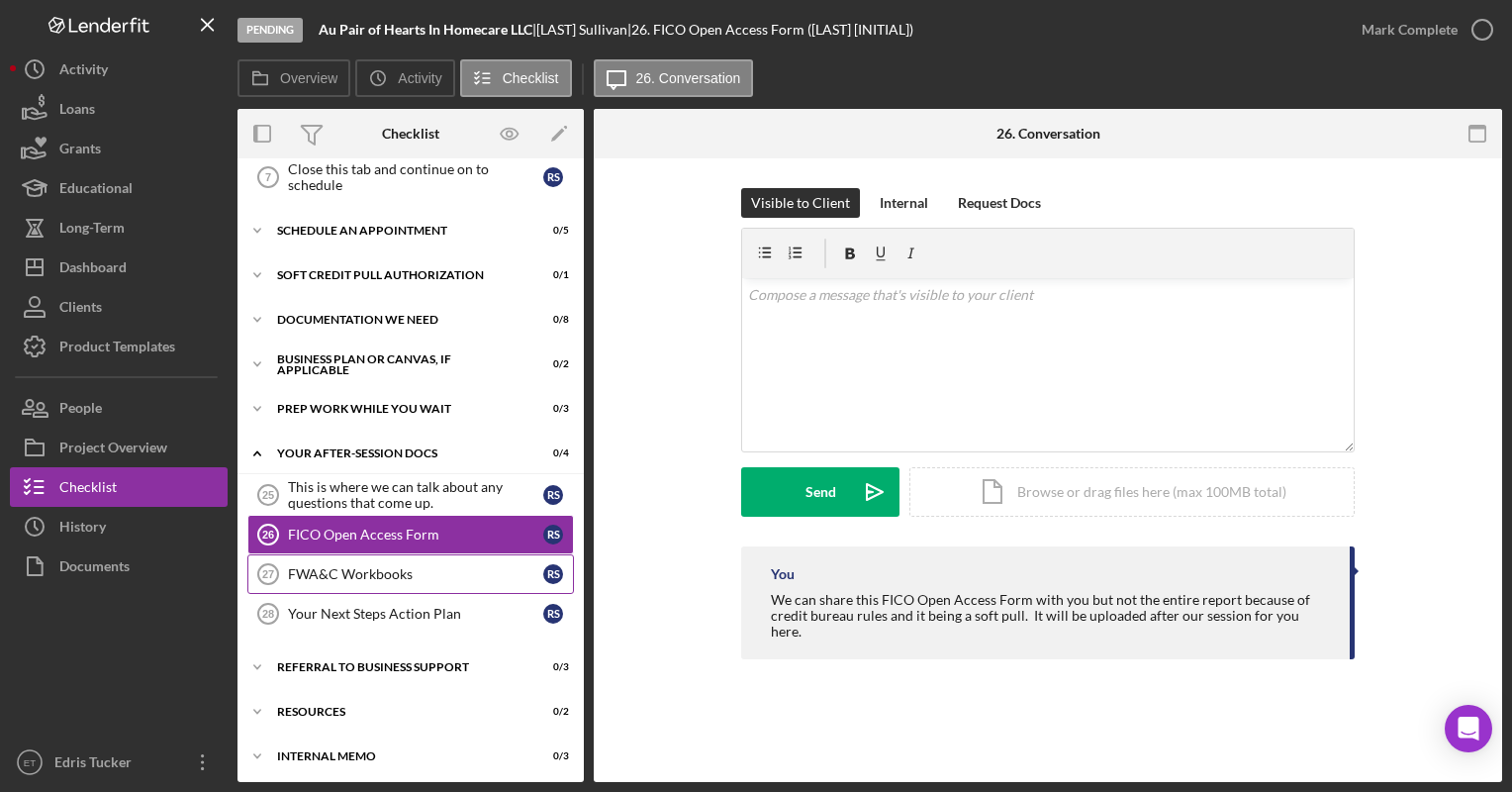 click on "FWA&C Workbooks 27 FWA&C Workbooks R [LAST]" at bounding box center [411, 574] 